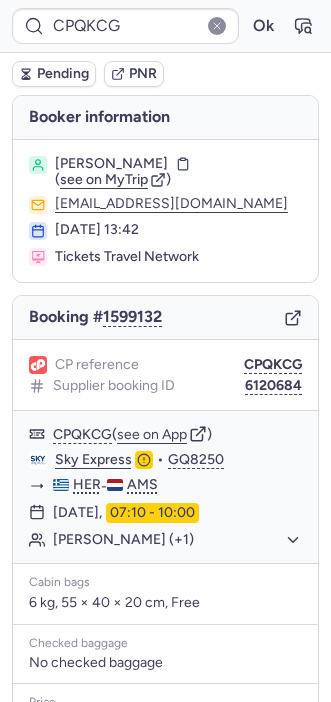 scroll, scrollTop: 0, scrollLeft: 0, axis: both 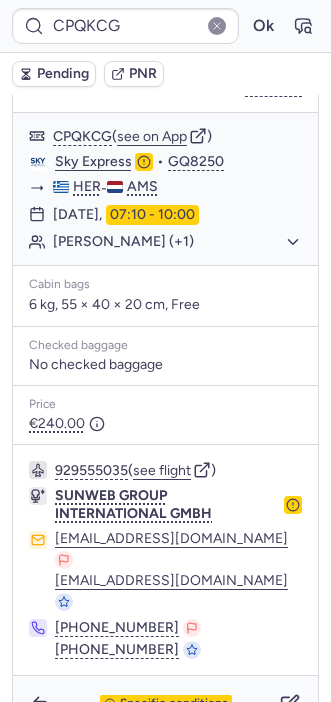 click on "Specific conditions" at bounding box center (165, 704) 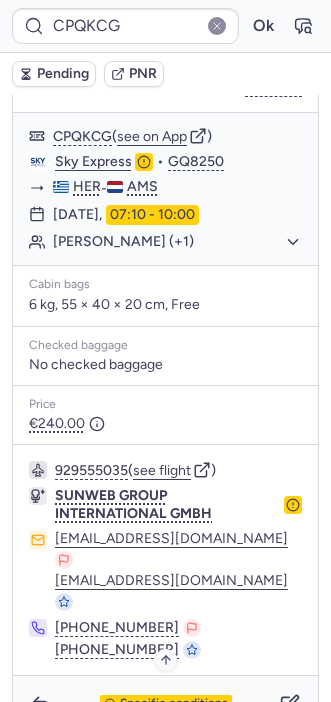 click on "Specific conditions" at bounding box center [174, 704] 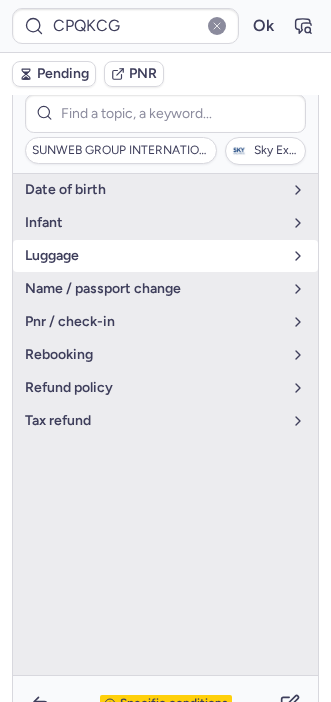 click on "luggage" at bounding box center (153, 256) 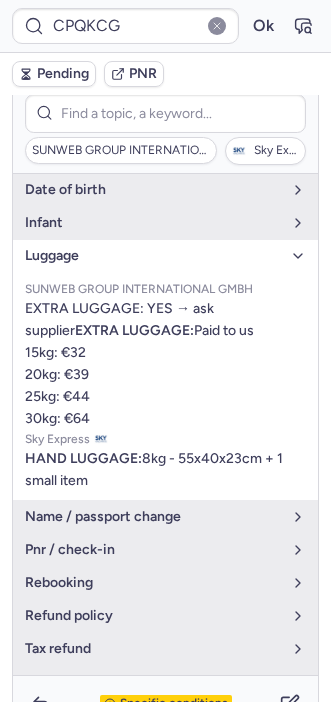 click on "Specific conditions" at bounding box center [165, 704] 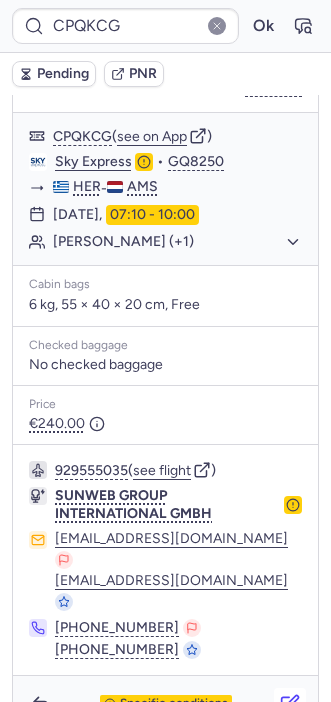 click 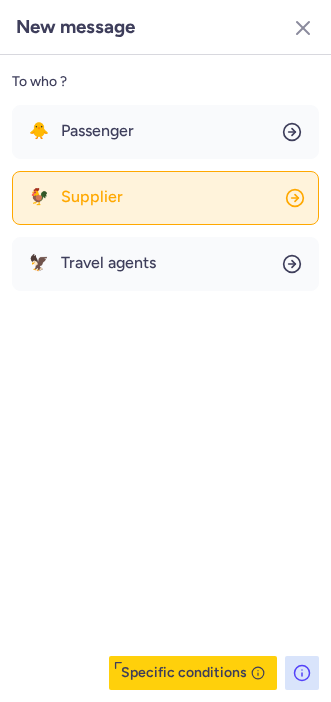 click on "Supplier" at bounding box center (92, 197) 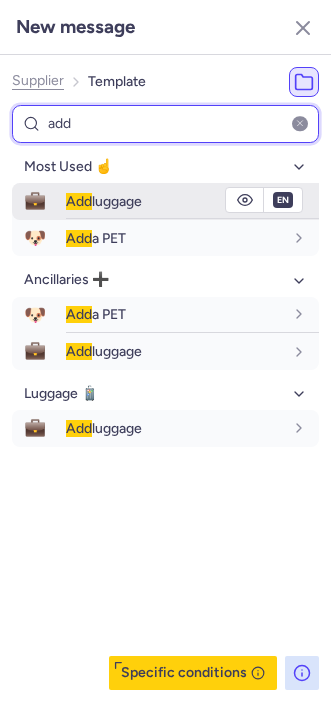 type on "add" 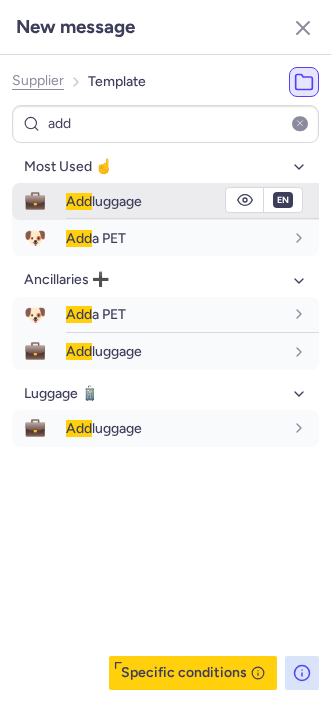 click on "Add  luggage" at bounding box center [104, 201] 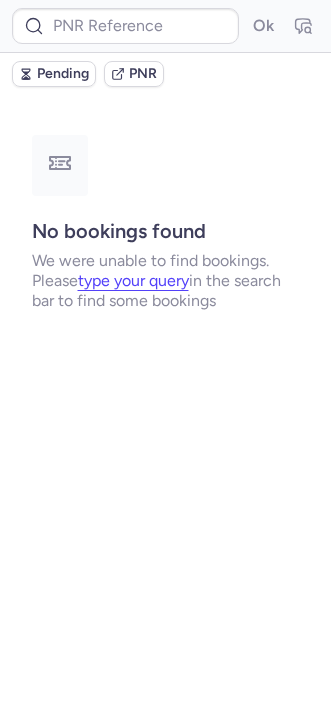 scroll, scrollTop: 0, scrollLeft: 0, axis: both 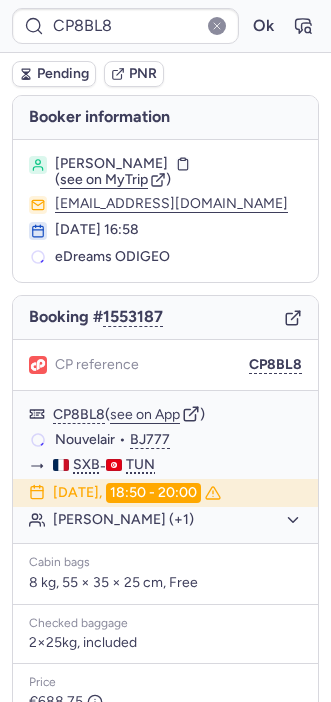 type on "CPQKCG" 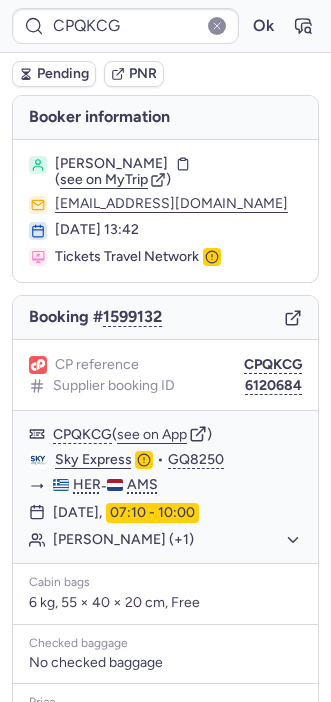 scroll, scrollTop: 298, scrollLeft: 0, axis: vertical 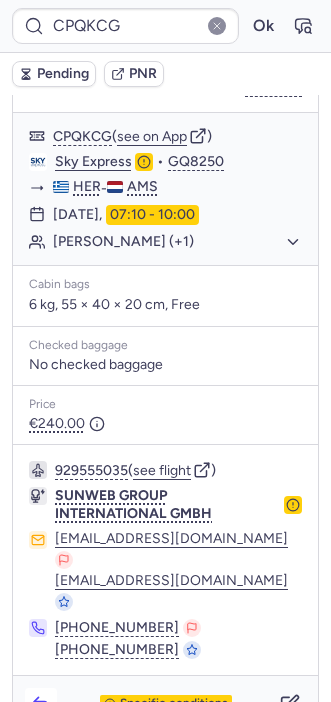 click at bounding box center (41, 704) 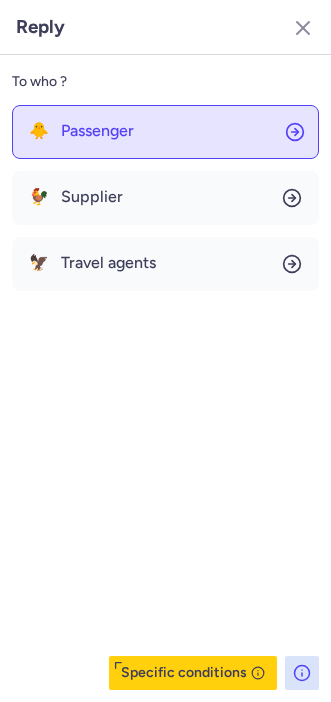 click on "🐥 Passenger" 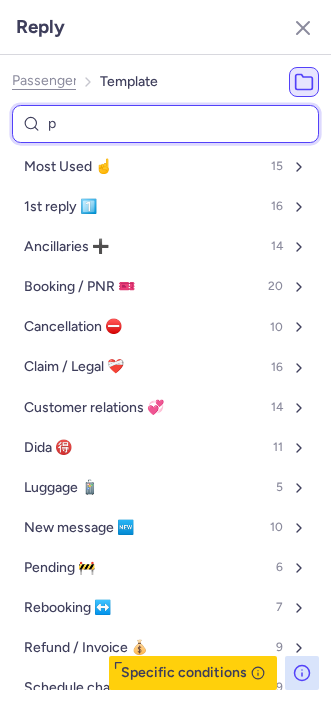 type on "pe" 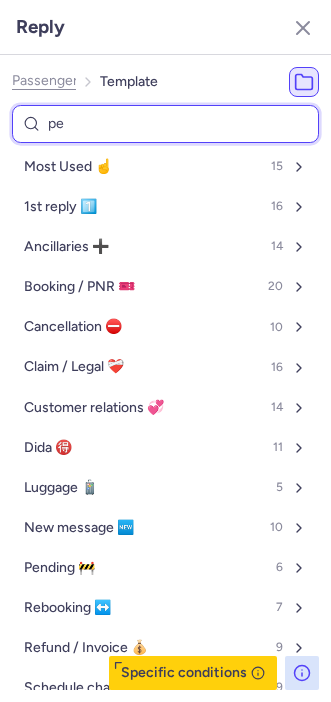 select on "en" 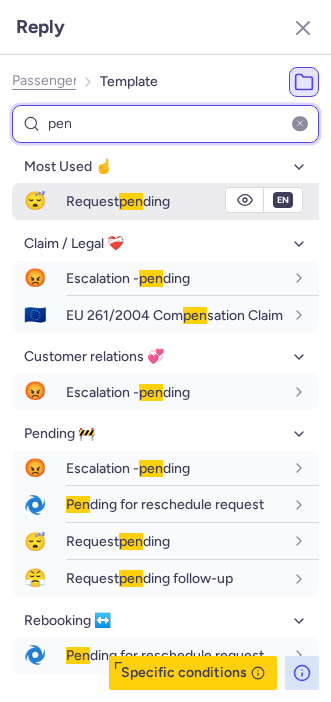 type on "pen" 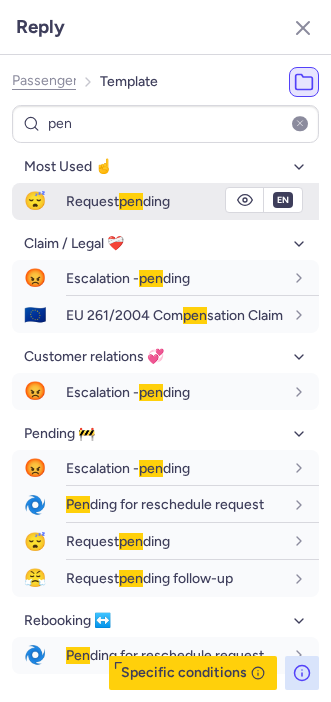 click on "Request  pen ding" at bounding box center [118, 201] 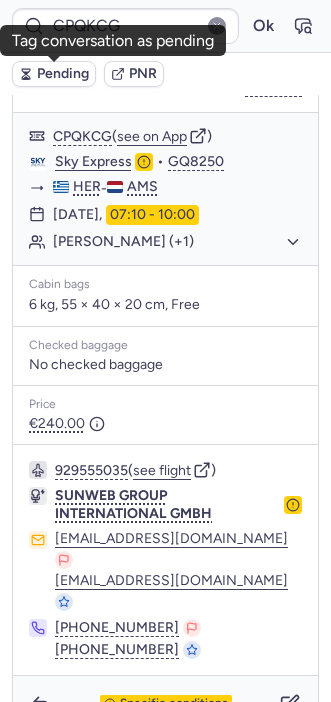 click 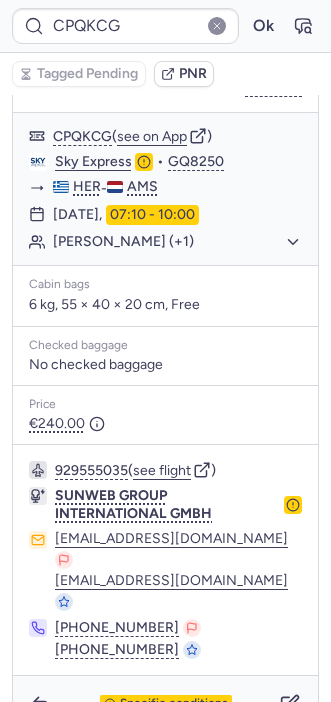 type on "CP8BL8" 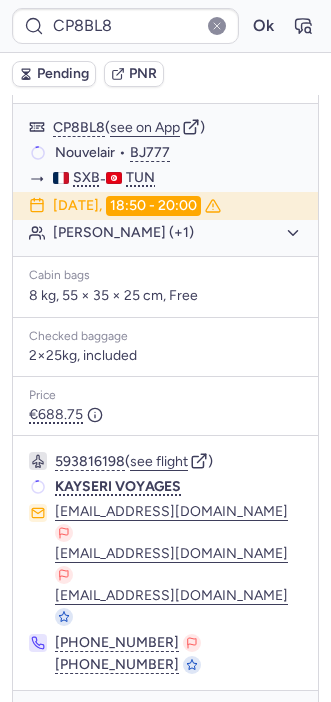 scroll, scrollTop: 282, scrollLeft: 0, axis: vertical 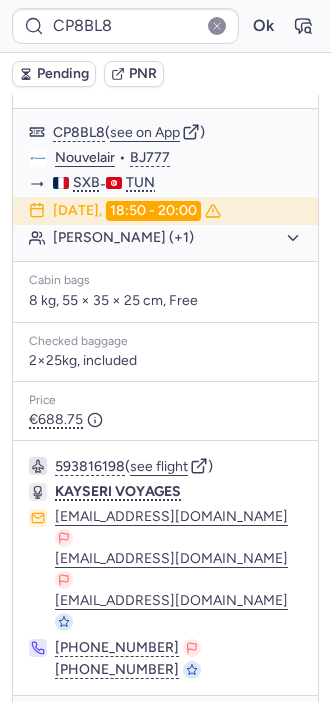 click 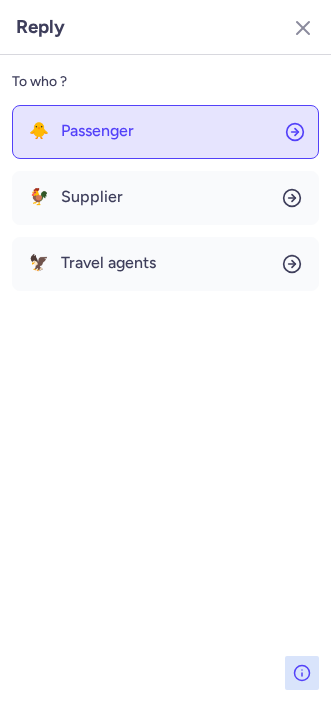 click on "🐥 Passenger" 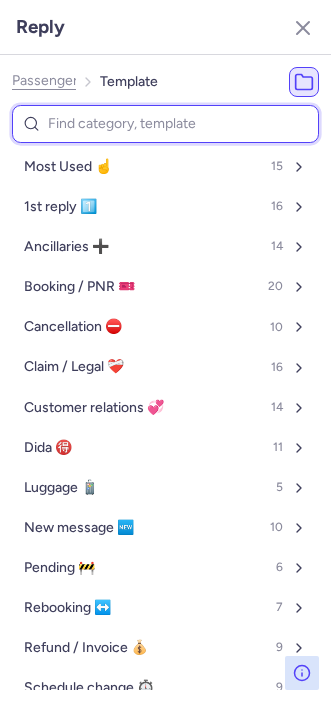 type on "p" 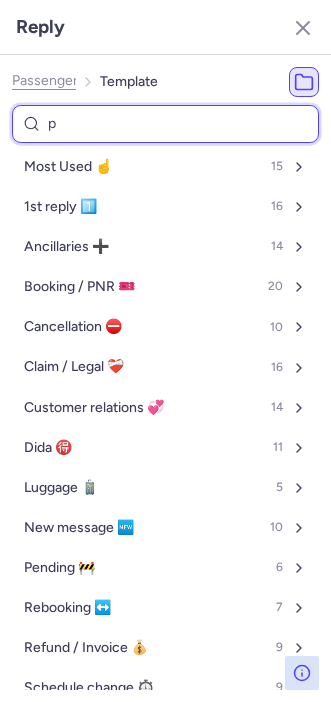 select on "en" 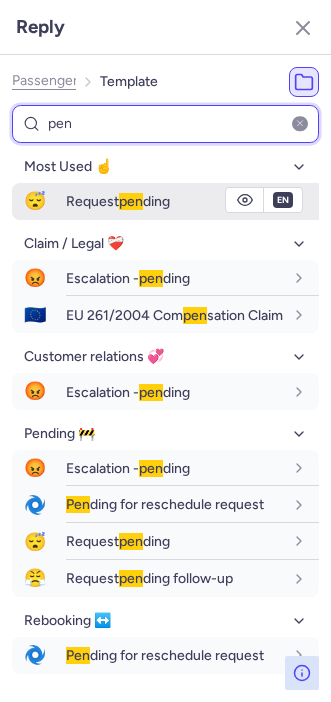 type on "pen" 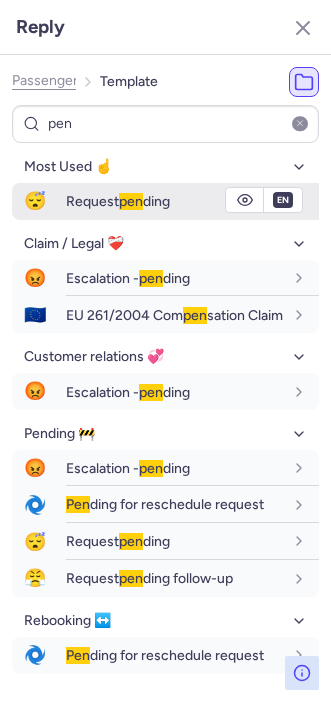 click on "Request  pen ding" at bounding box center [118, 201] 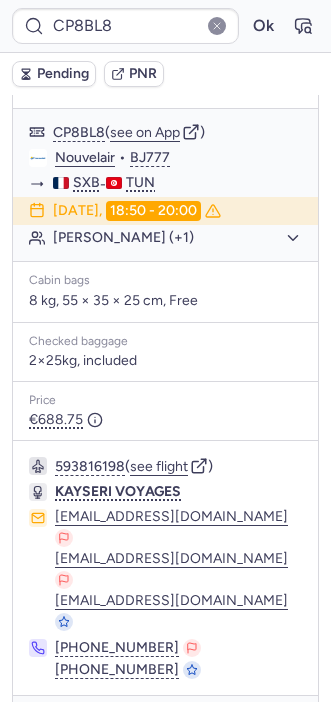 click 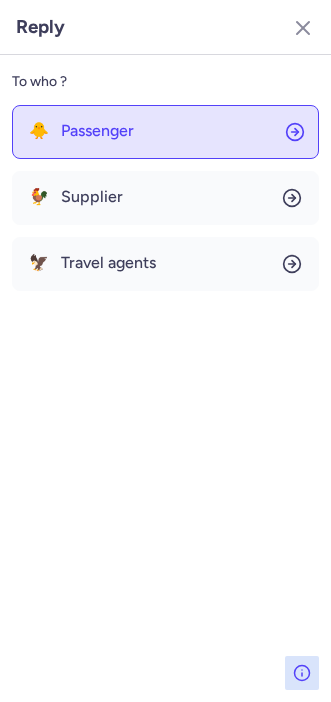 click on "Passenger" at bounding box center (97, 131) 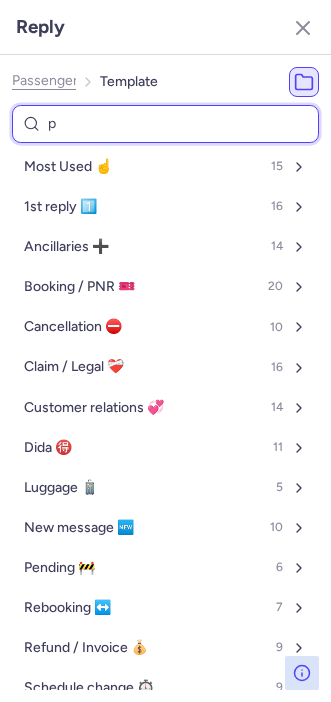 type on "pe" 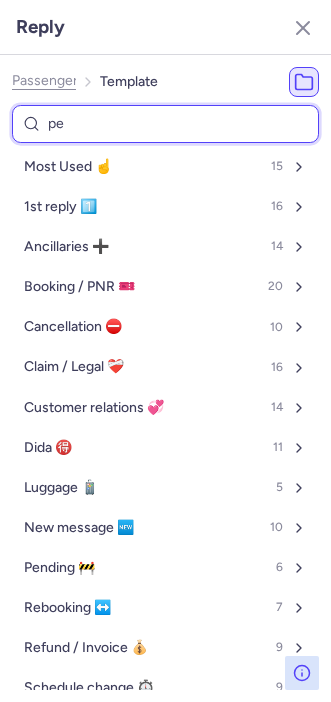 select on "en" 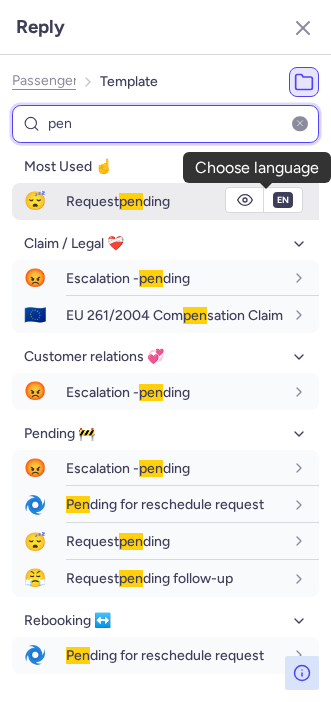 type on "pen" 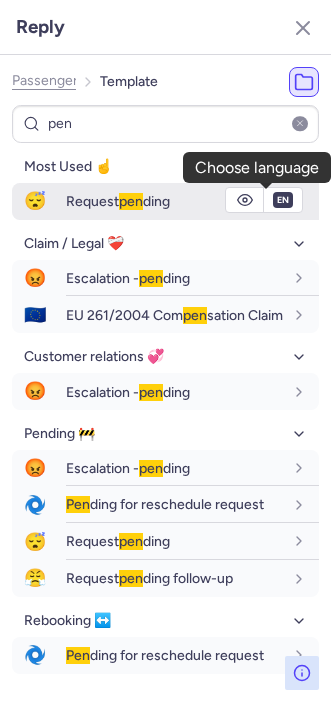 click on "fr en de nl pt es it ru en" at bounding box center [283, 200] 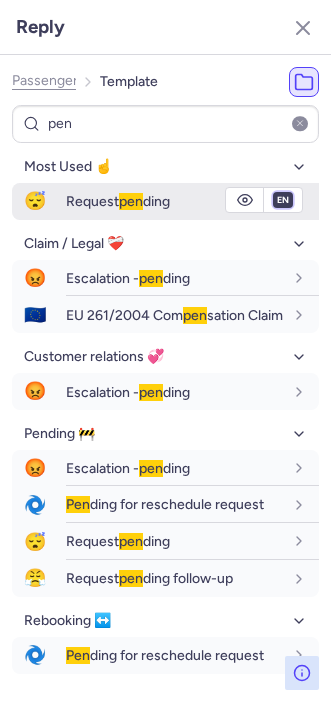 click on "fr en de nl pt es it ru" at bounding box center (283, 200) 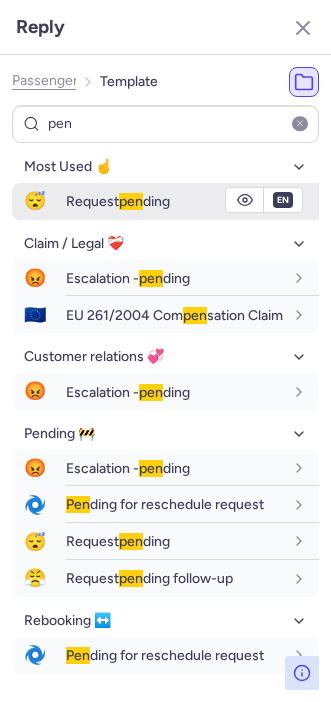click on "fr en de nl pt es it ru" at bounding box center [283, 200] 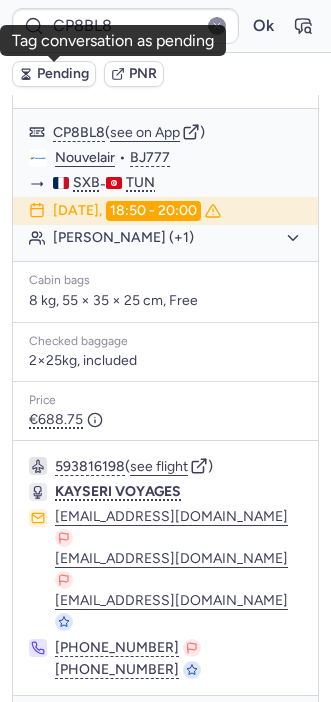 click on "Pending" at bounding box center [63, 74] 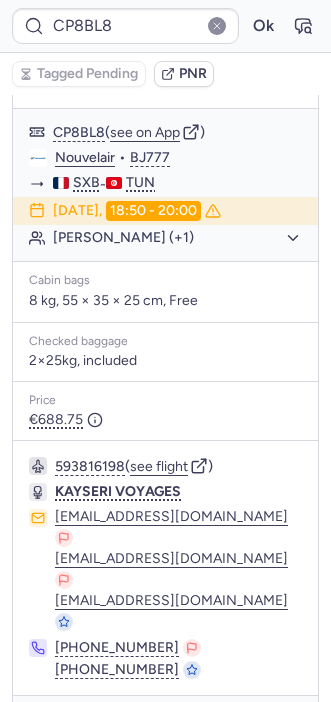 type on "CP4CUW" 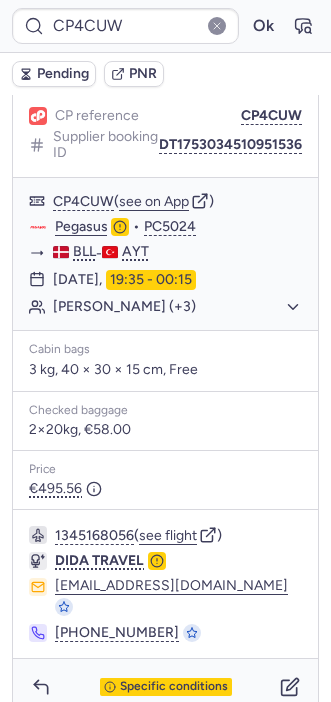 scroll, scrollTop: 253, scrollLeft: 0, axis: vertical 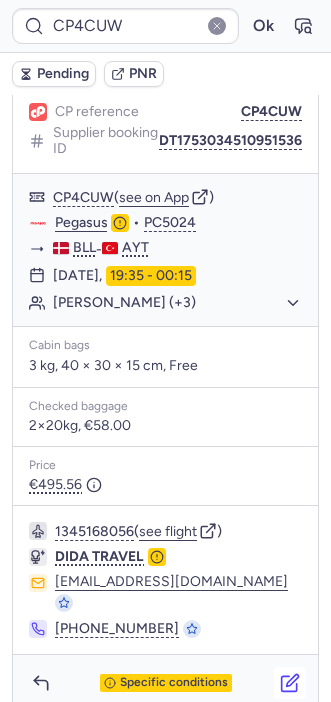 click 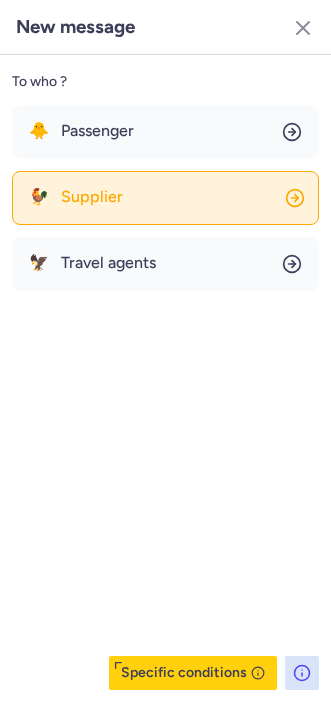 click on "Supplier" at bounding box center (92, 197) 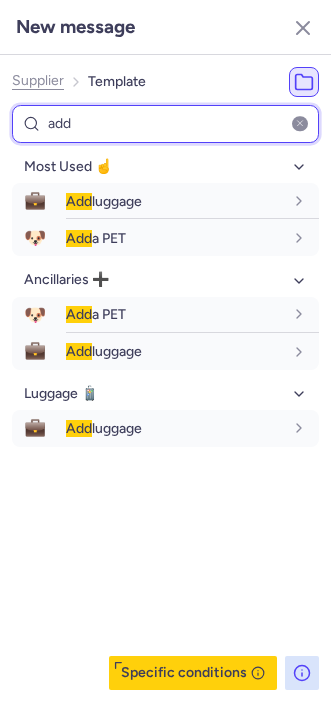 type on "add" 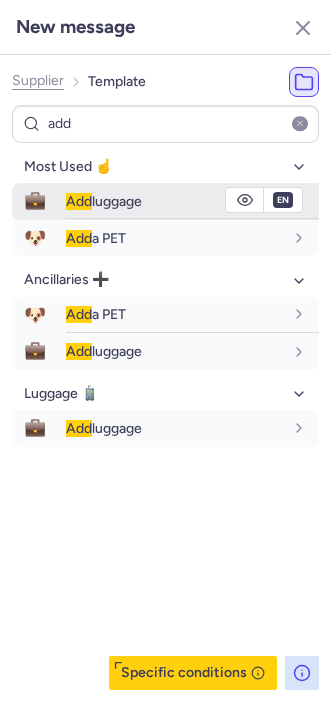 click on "Add  luggage" at bounding box center [104, 201] 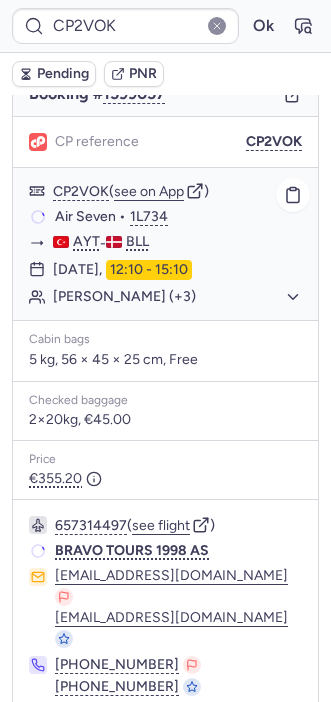 scroll, scrollTop: 260, scrollLeft: 0, axis: vertical 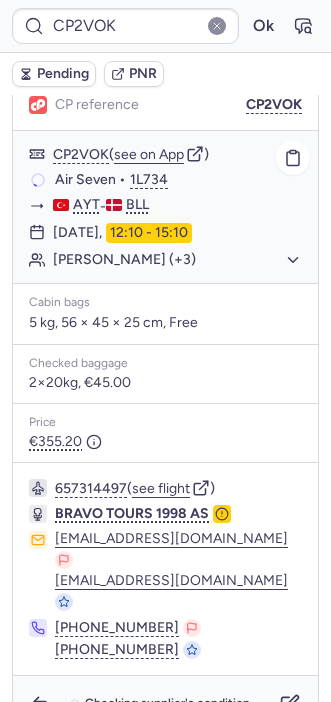 click on "[PERSON_NAME] (+3)" 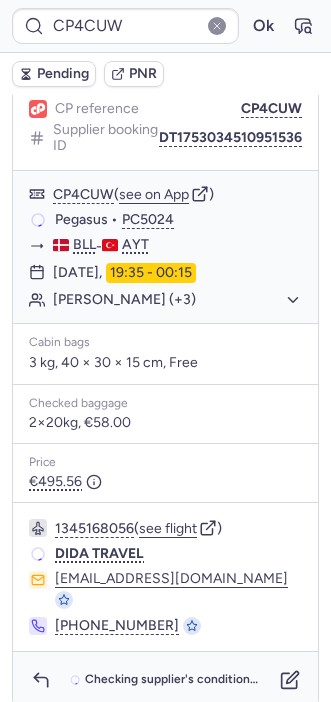 scroll, scrollTop: 253, scrollLeft: 0, axis: vertical 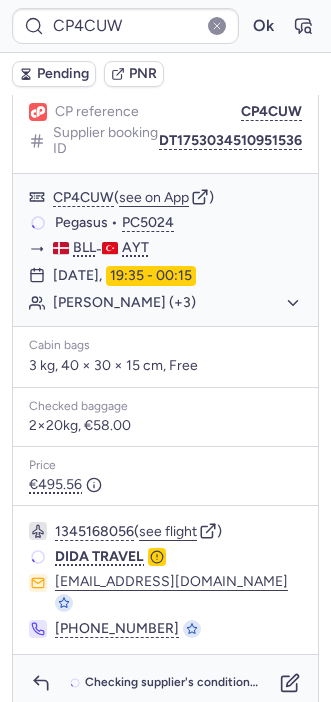 type on "CP2VOK" 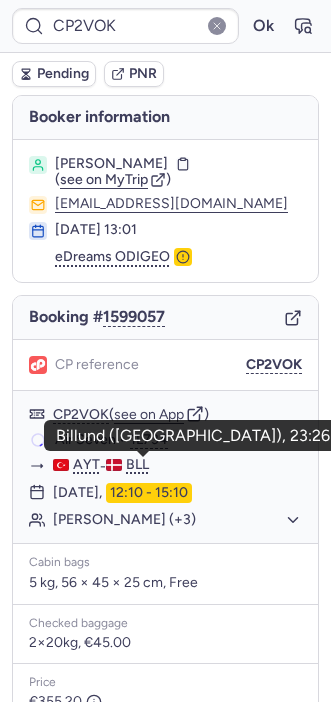 scroll, scrollTop: 260, scrollLeft: 0, axis: vertical 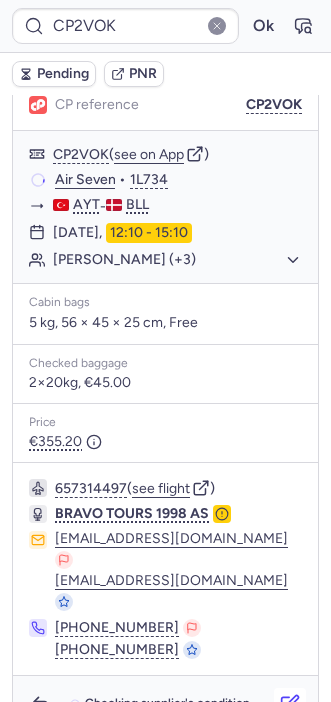 click at bounding box center (290, 704) 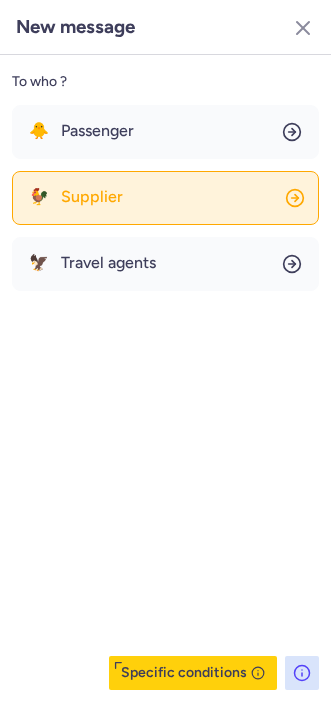 click on "🐓 Supplier" 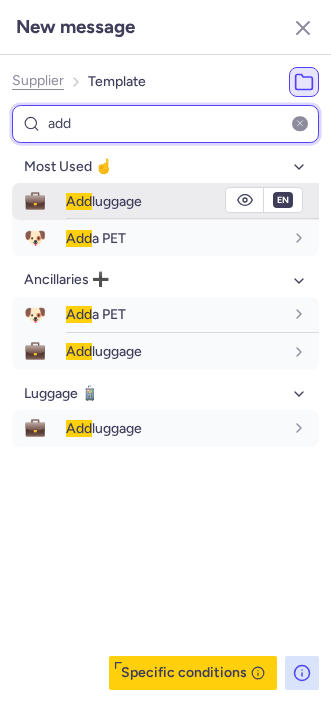 type on "add" 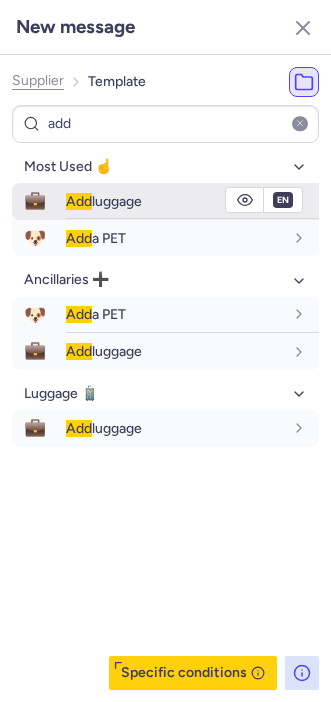 type 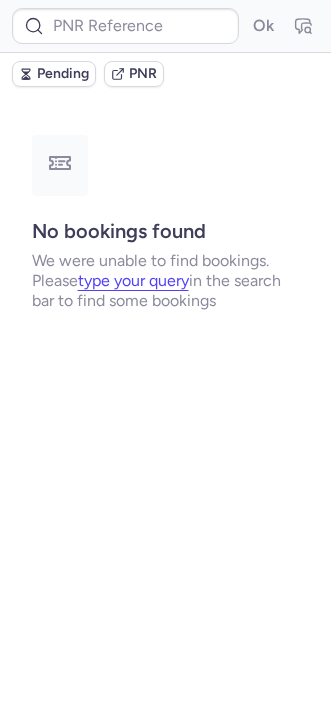 scroll, scrollTop: 0, scrollLeft: 0, axis: both 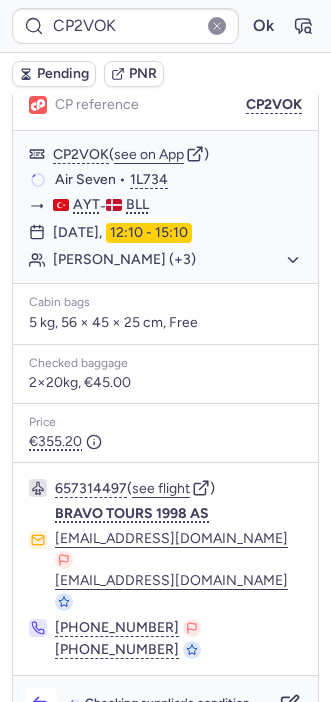 click at bounding box center (41, 704) 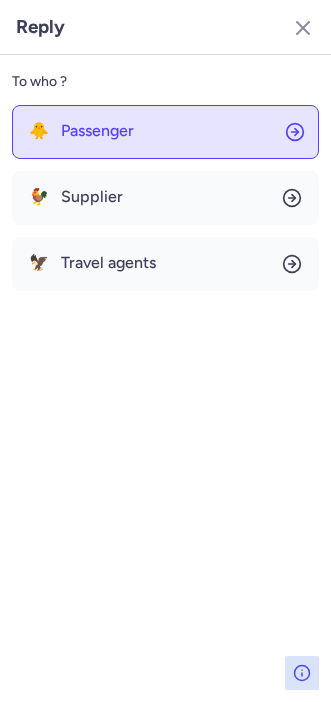 click on "Passenger" at bounding box center [97, 131] 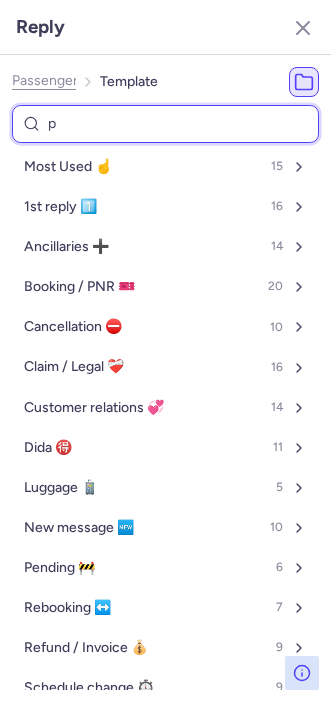 type on "pe" 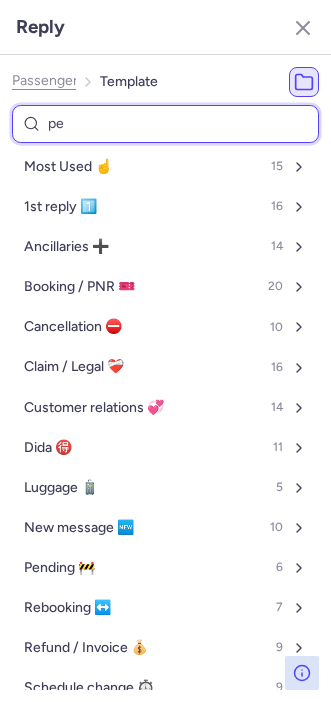 select on "en" 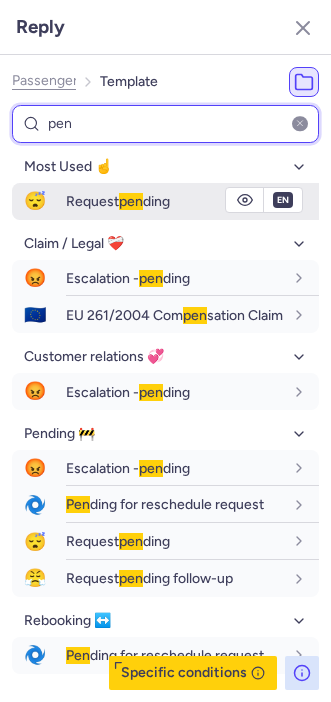 type on "pen" 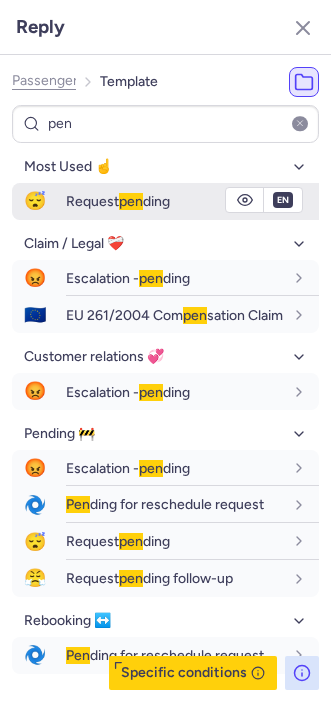 click on "Request  pen ding" at bounding box center (118, 201) 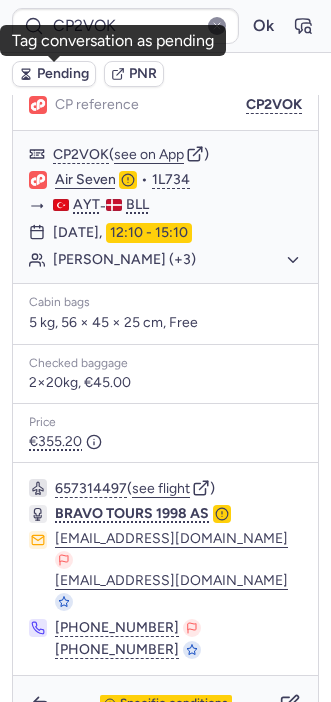 click on "Pending" at bounding box center (54, 74) 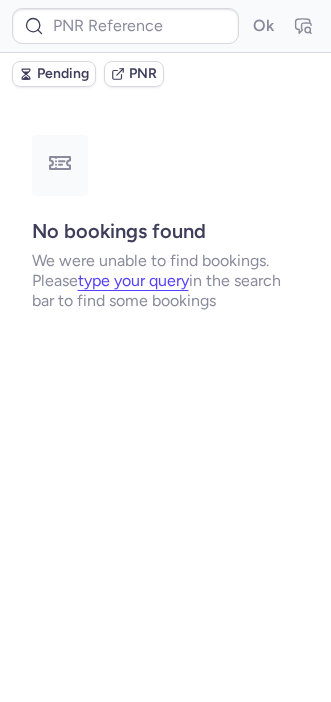 scroll, scrollTop: 0, scrollLeft: 0, axis: both 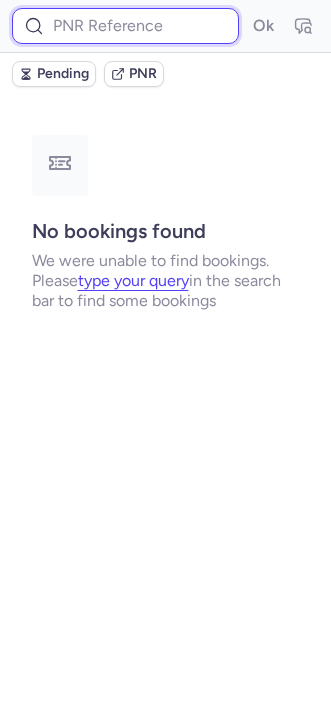 paste on "PWSRQZ" 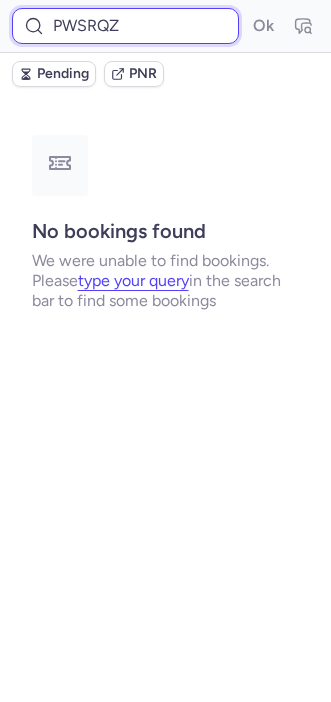 click on "PWSRQZ" at bounding box center [125, 26] 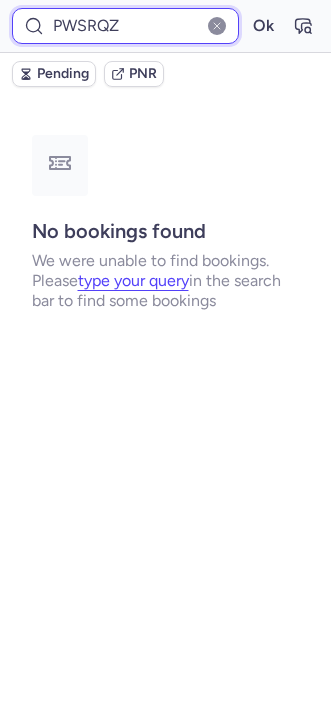 type on "PWSRQZ" 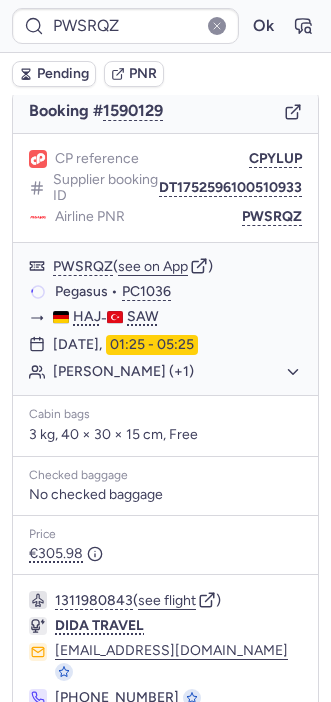 scroll, scrollTop: 260, scrollLeft: 0, axis: vertical 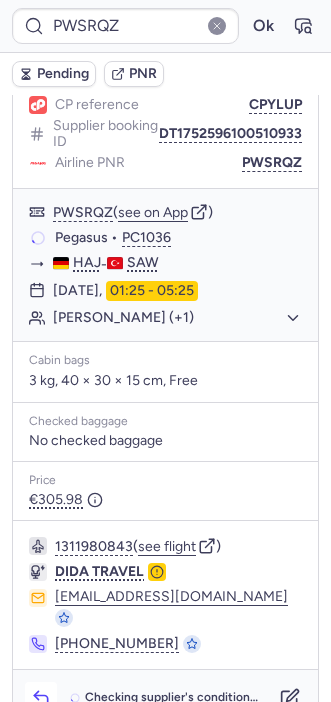 click 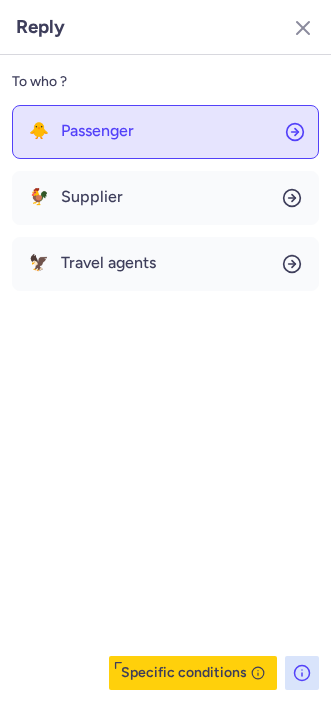 click on "Passenger" at bounding box center (97, 131) 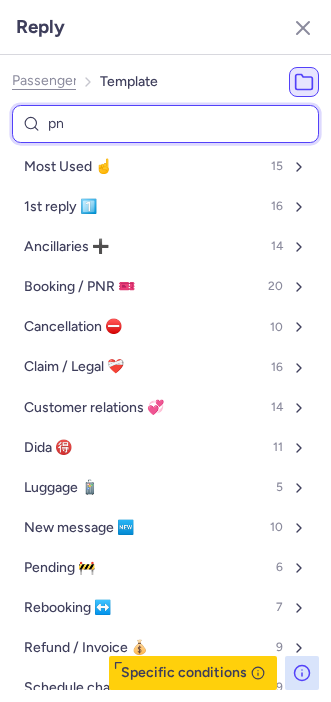 type on "pnr" 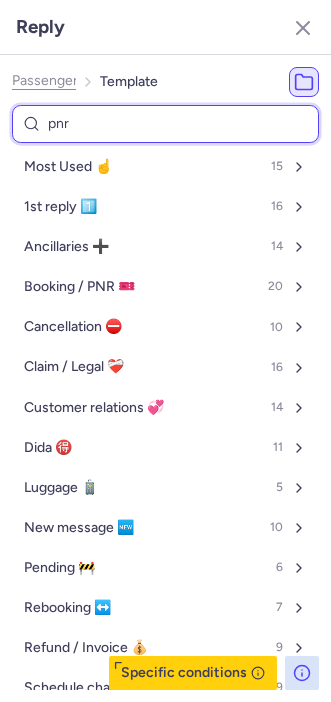 select on "en" 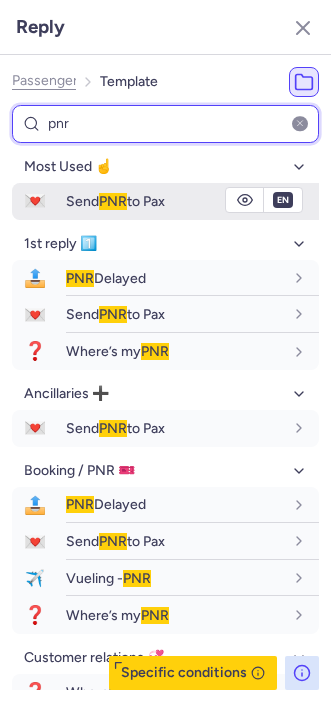 type on "pnr" 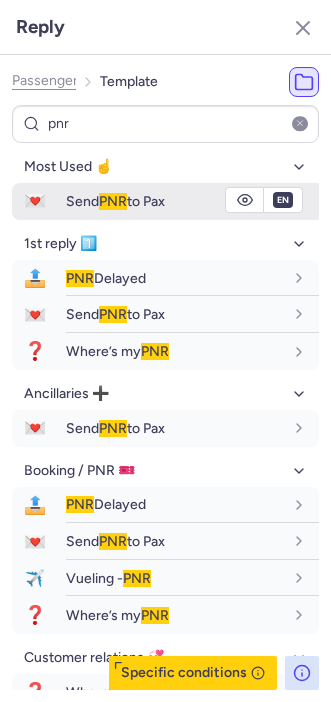 click on "Send  PNR  to Pax" at bounding box center (115, 201) 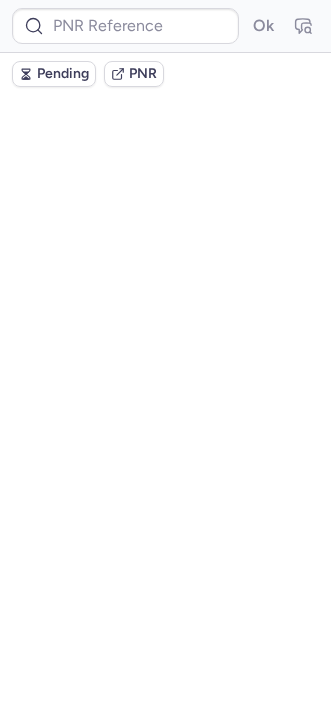 scroll, scrollTop: 0, scrollLeft: 0, axis: both 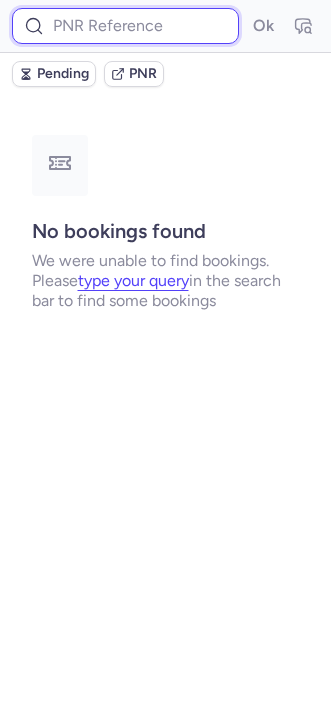 paste on "PWSRQZ" 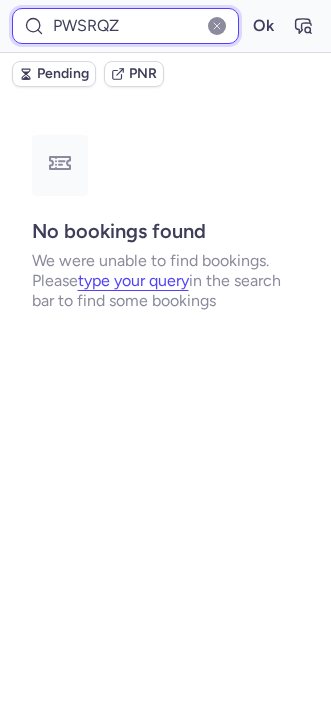 click on "PWSRQZ" at bounding box center [125, 26] 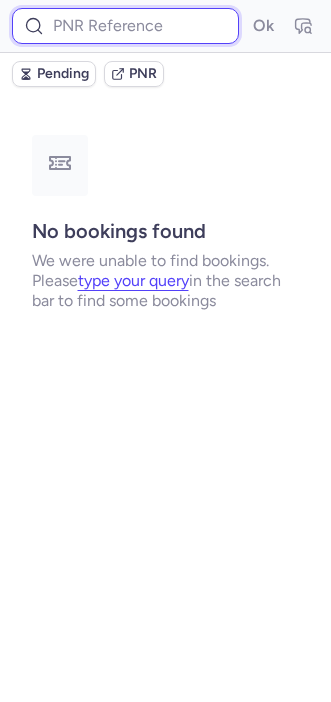 paste on "PWSRQZ" 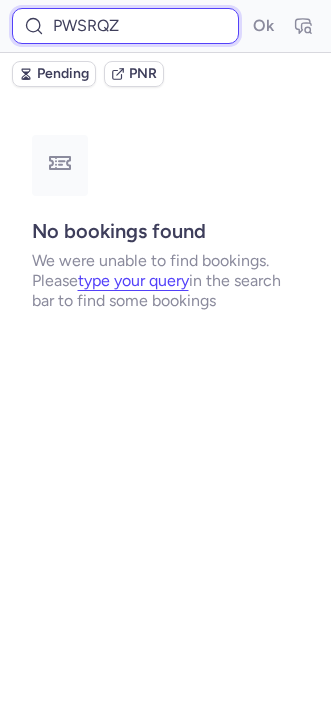 type on "PWSRQZ" 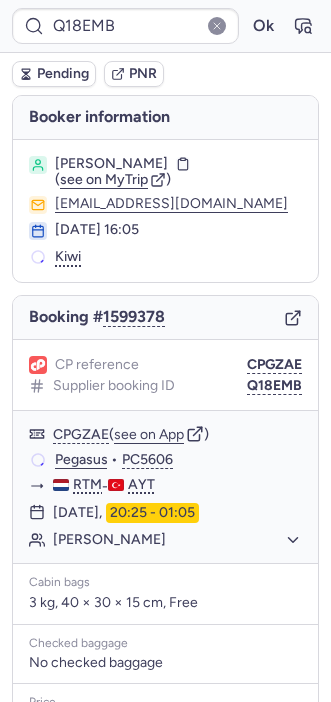 type on "CPD7ZN" 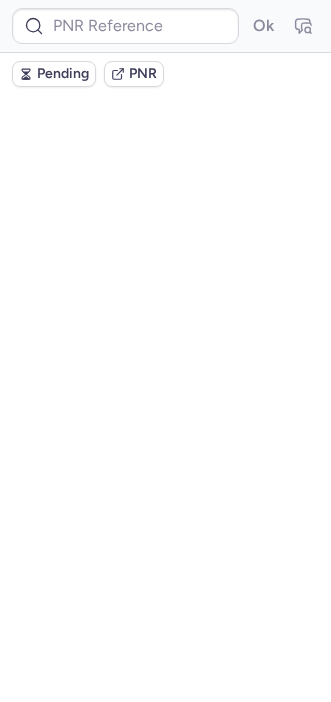 scroll, scrollTop: 0, scrollLeft: 0, axis: both 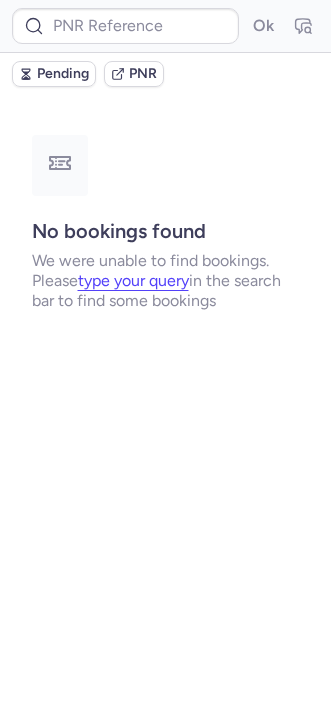 type on "CPYLUP" 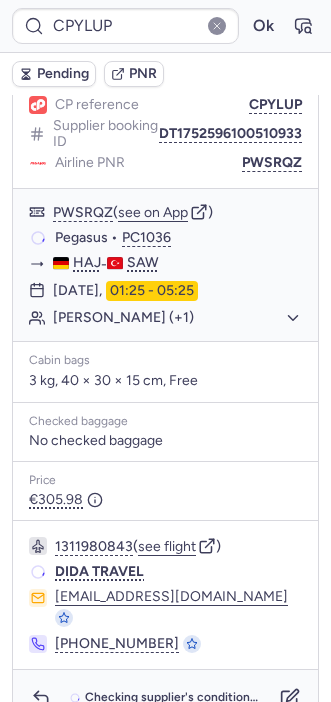 scroll, scrollTop: 259, scrollLeft: 0, axis: vertical 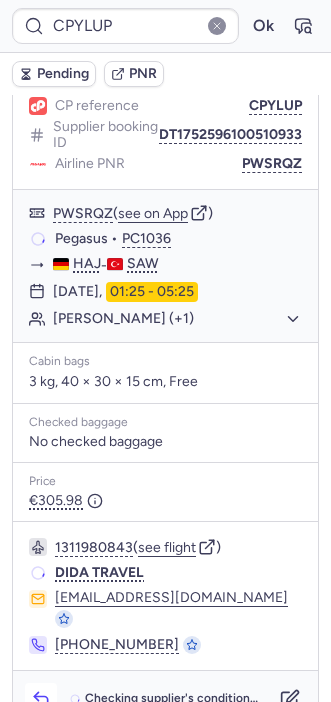 click at bounding box center (41, 699) 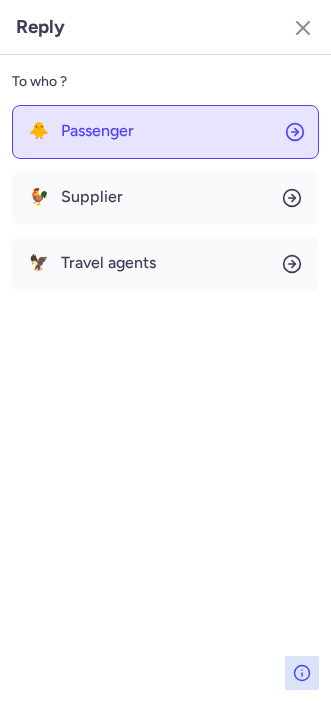 click on "Passenger" at bounding box center (97, 131) 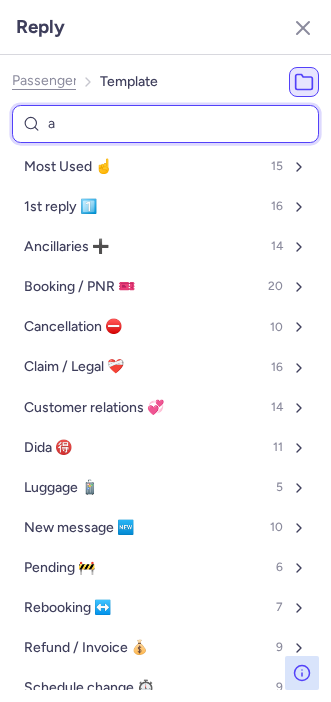 type on "al" 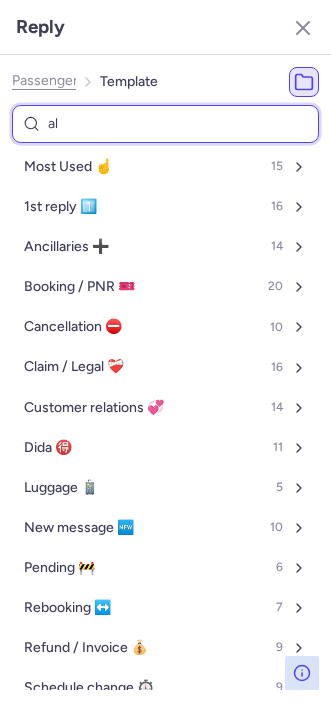 select on "en" 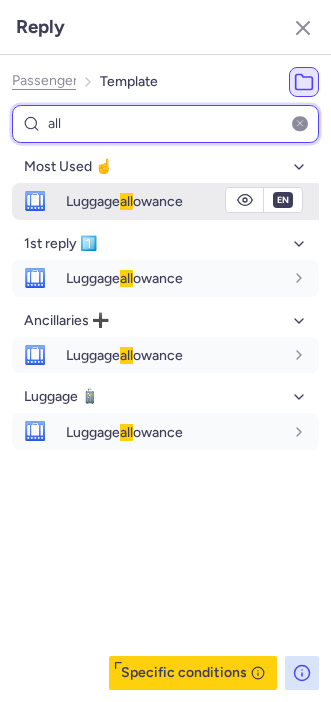 type on "all" 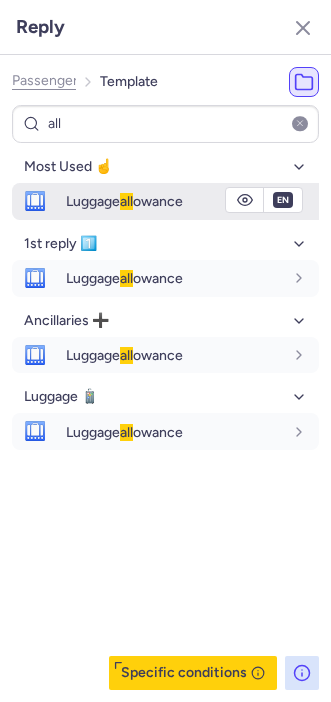 click on "Luggage  all owance" at bounding box center [124, 201] 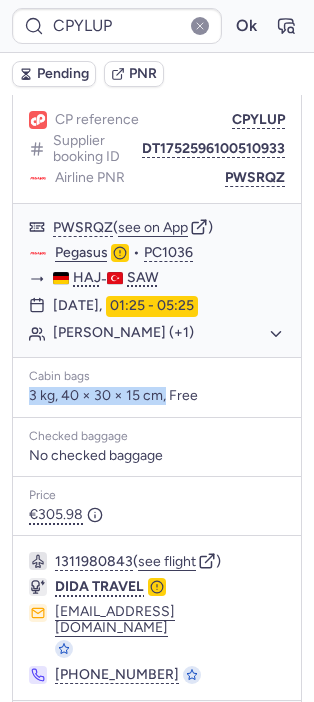 drag, startPoint x: 29, startPoint y: 382, endPoint x: 165, endPoint y: 378, distance: 136.0588 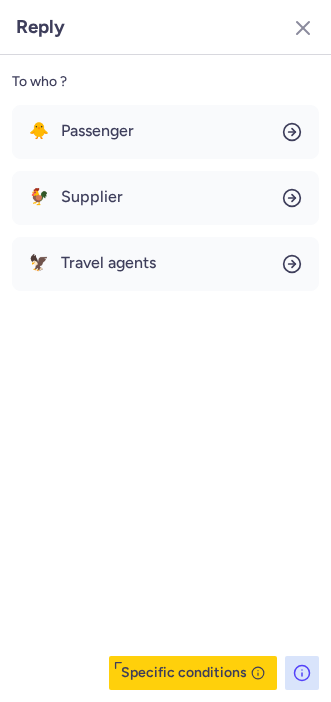 scroll, scrollTop: 245, scrollLeft: 0, axis: vertical 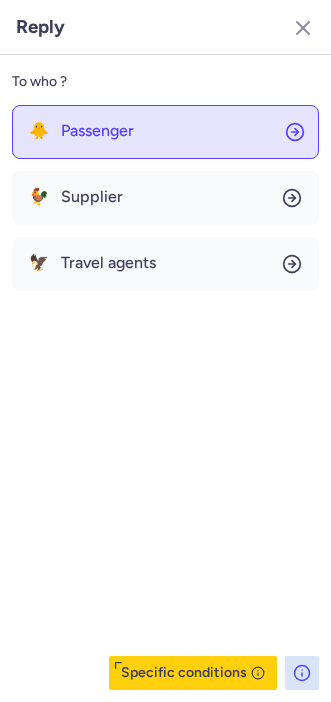 click on "🐥 Passenger" 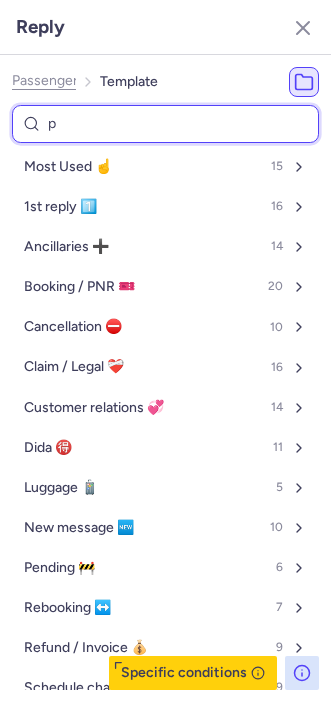 type on "pn" 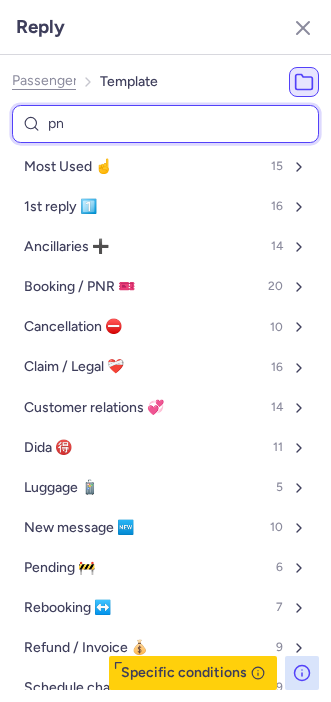 select on "en" 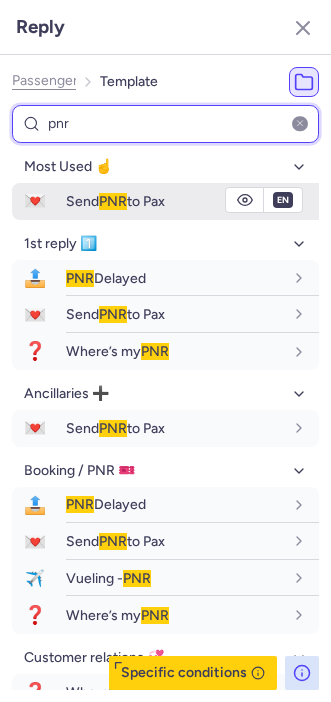 type on "pnr" 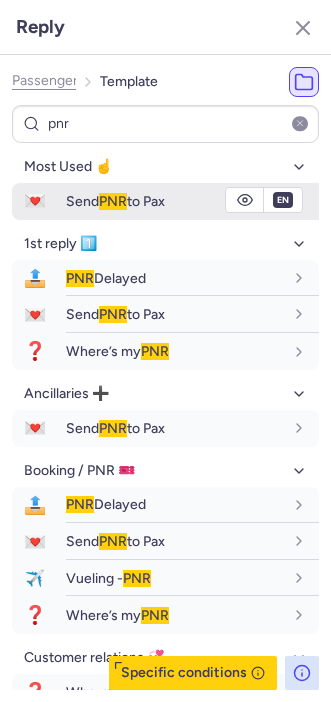 click on "Send  PNR  to Pax" at bounding box center [115, 201] 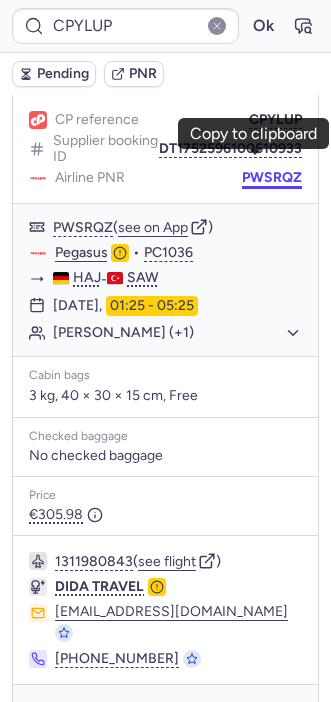 click on "PWSRQZ" at bounding box center (272, 178) 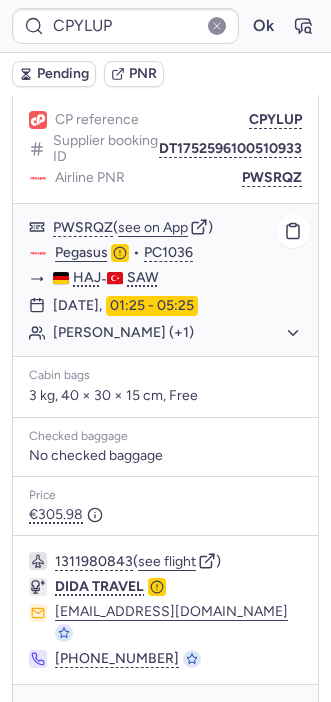 type on "CPIOQG" 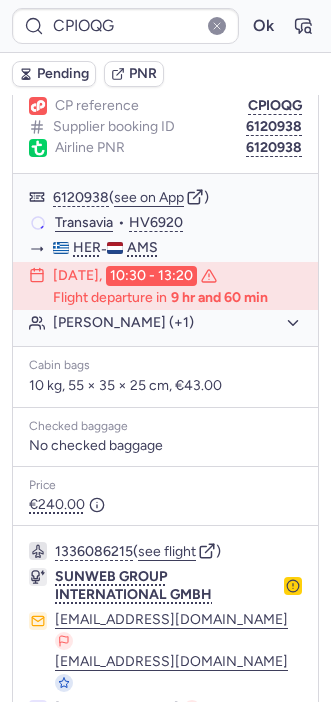 scroll, scrollTop: 341, scrollLeft: 0, axis: vertical 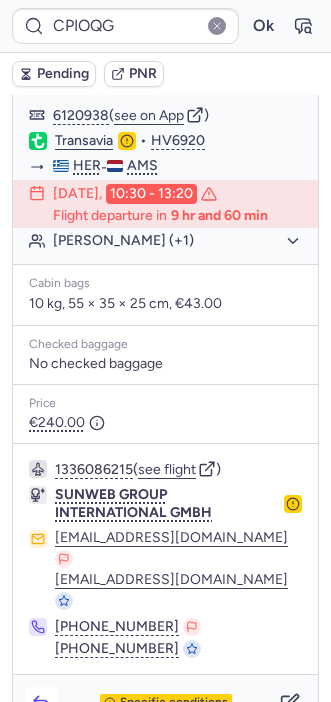 click 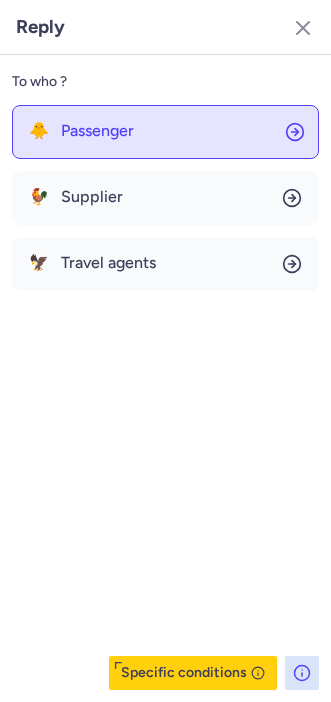 click on "Passenger" at bounding box center [97, 131] 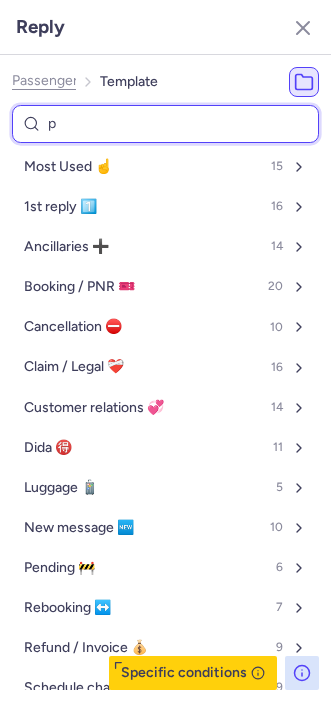 type on "pn" 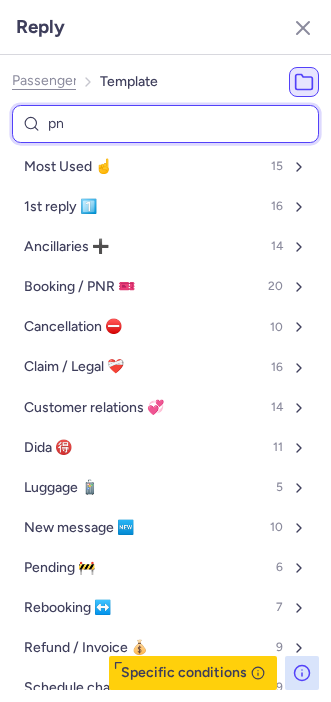 select on "en" 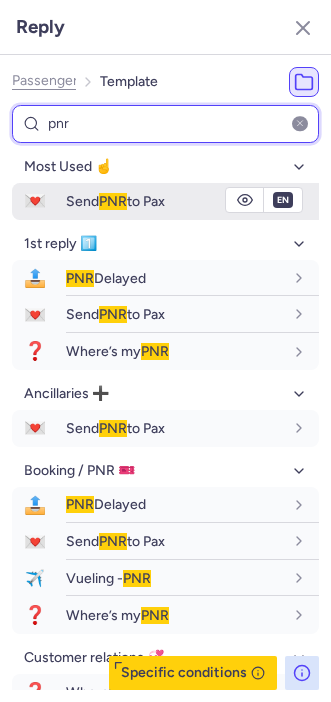 type on "pnr" 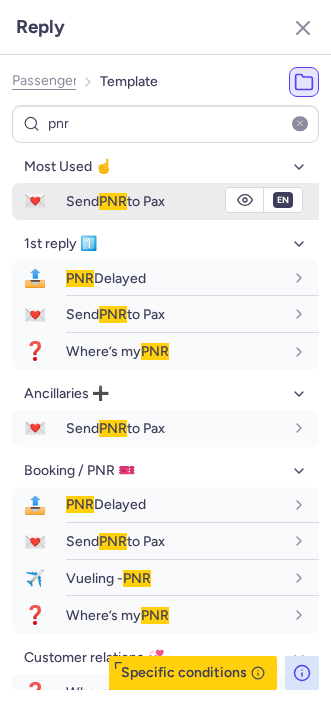 click on "Send  PNR  to Pax" at bounding box center [115, 201] 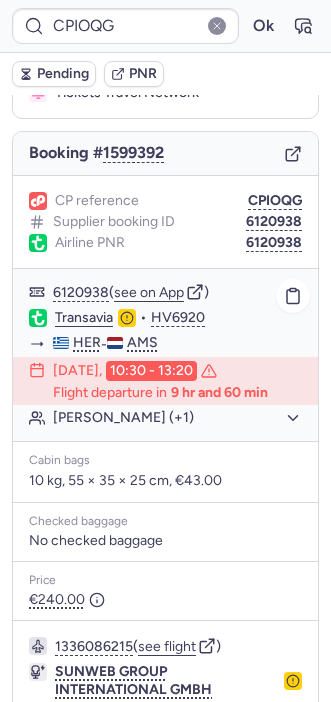 scroll, scrollTop: 163, scrollLeft: 0, axis: vertical 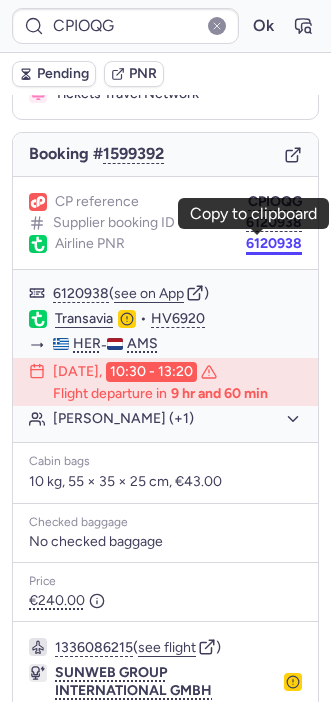 click on "6120938" at bounding box center (274, 244) 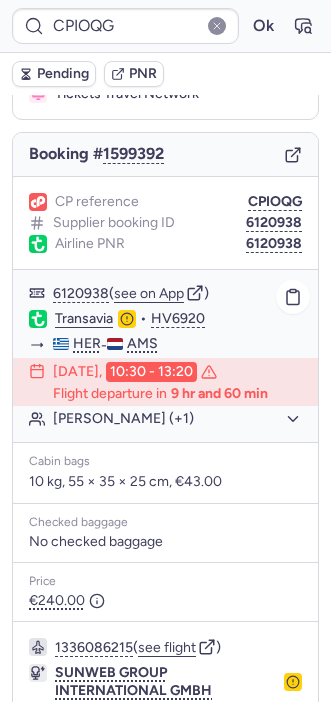 type on "CP4UPB" 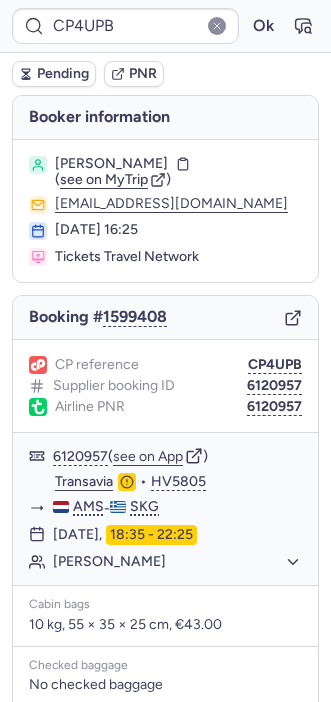 scroll, scrollTop: 320, scrollLeft: 0, axis: vertical 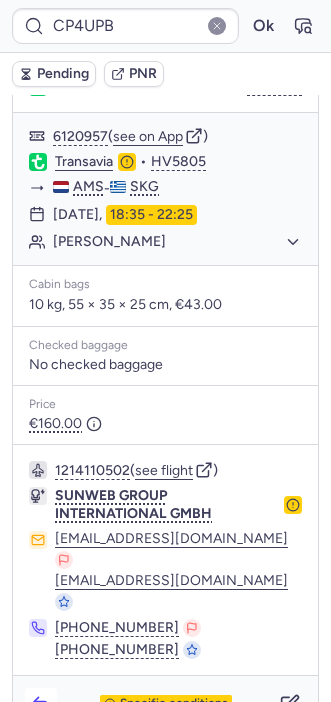 click 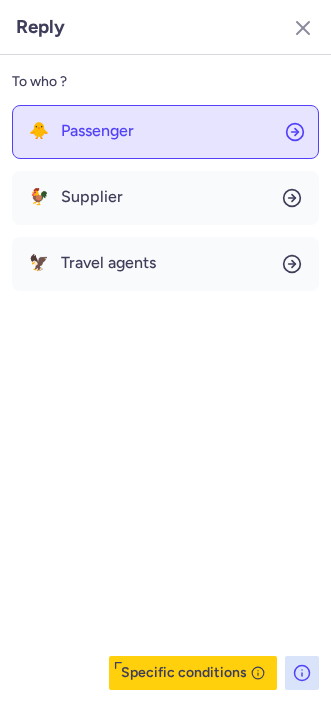 click on "🐥 Passenger" 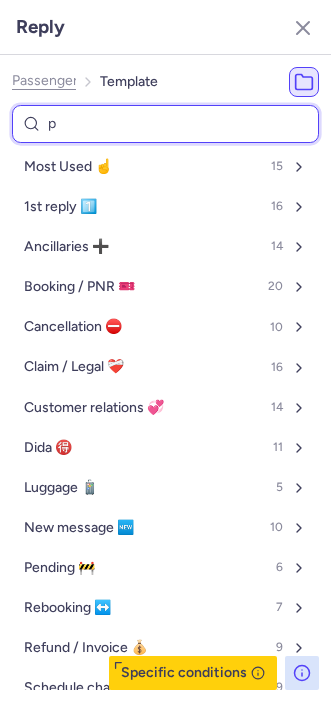 type on "pn" 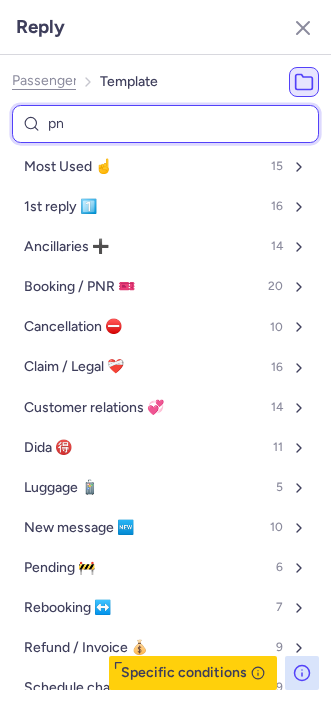 select on "en" 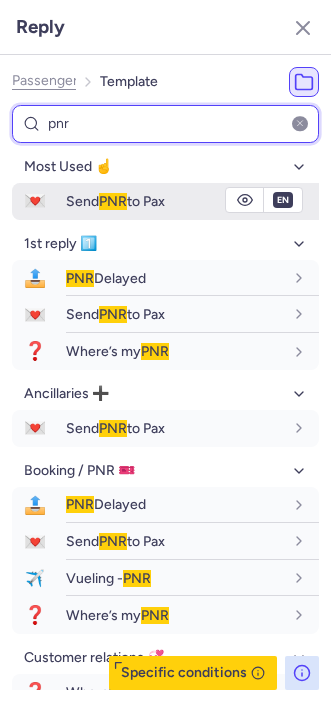 type on "pnr" 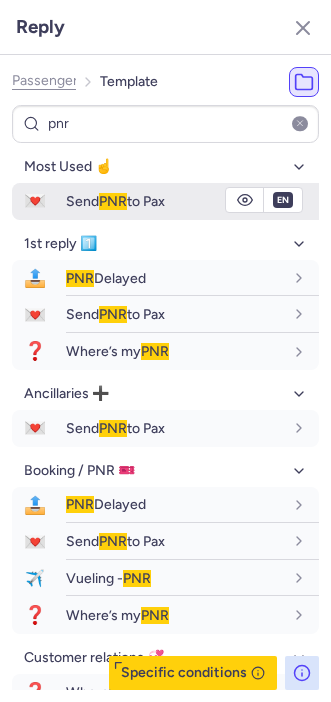 click on "Send  PNR  to Pax" at bounding box center [192, 201] 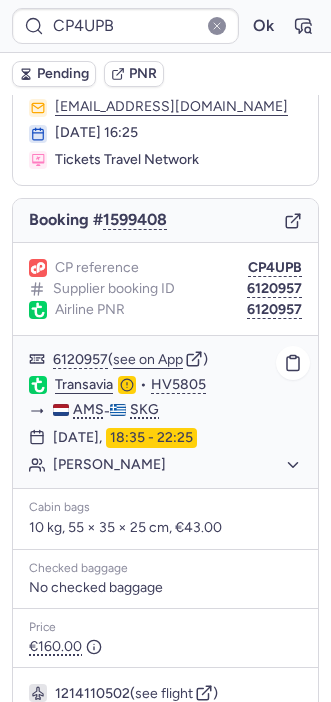 scroll, scrollTop: 94, scrollLeft: 0, axis: vertical 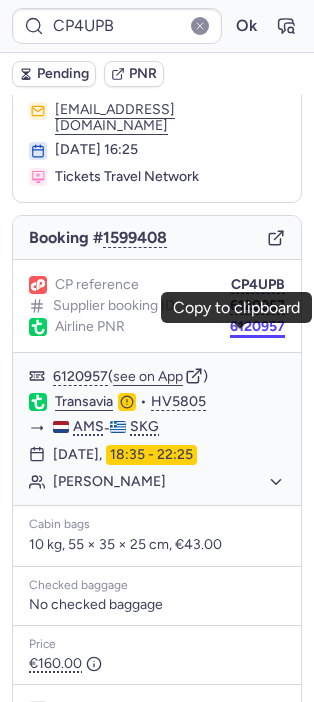 click on "6120957" at bounding box center [257, 327] 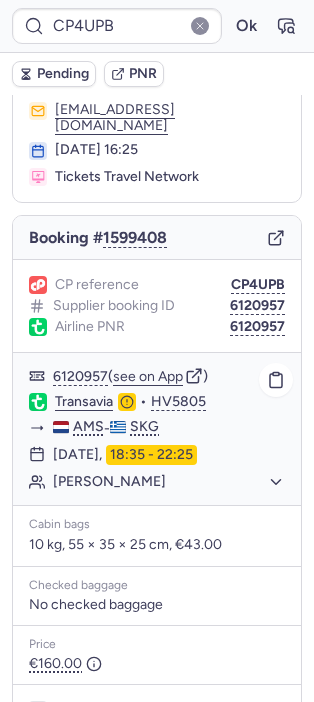 type 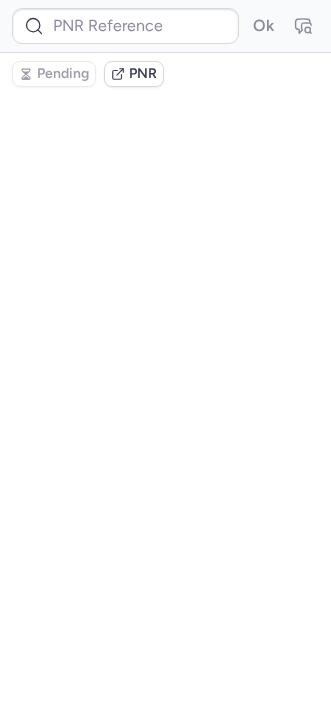 scroll, scrollTop: 0, scrollLeft: 0, axis: both 